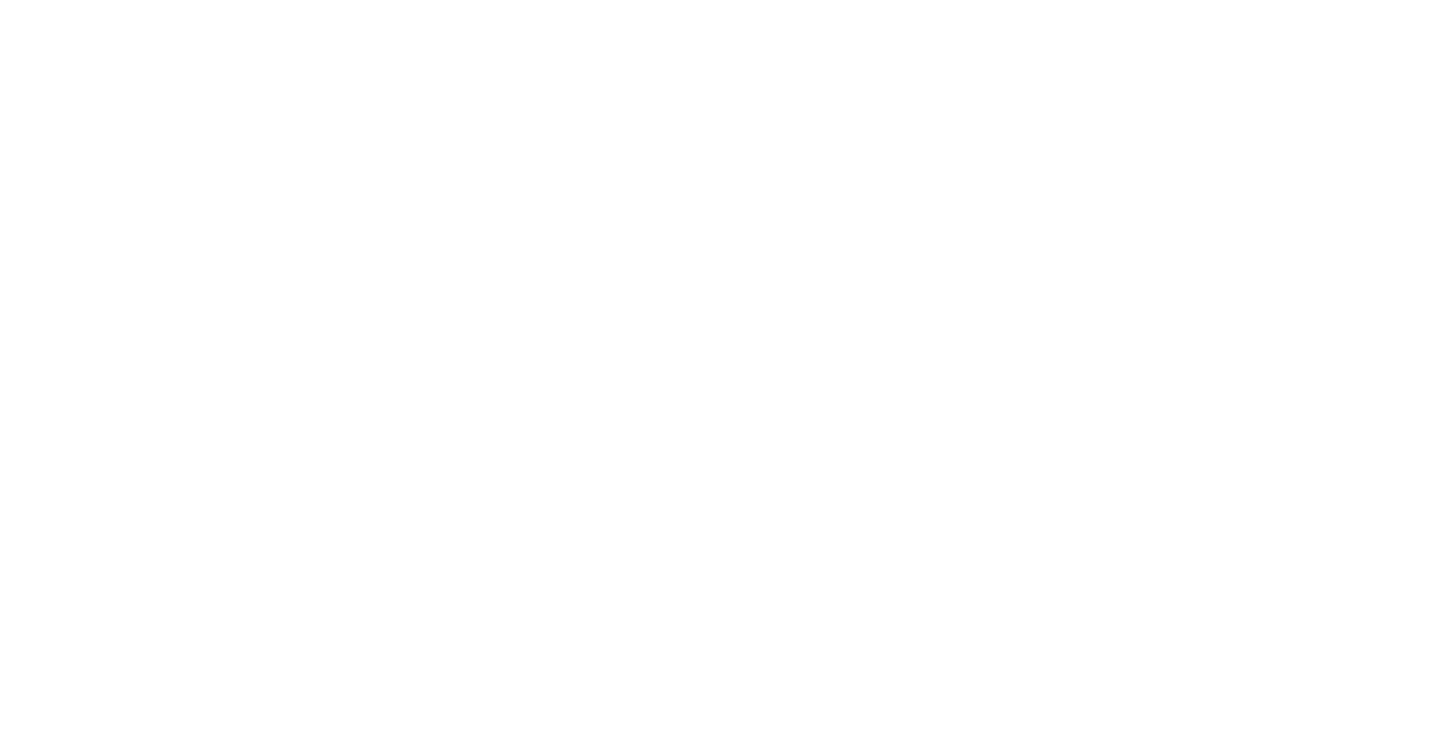 scroll, scrollTop: 0, scrollLeft: 0, axis: both 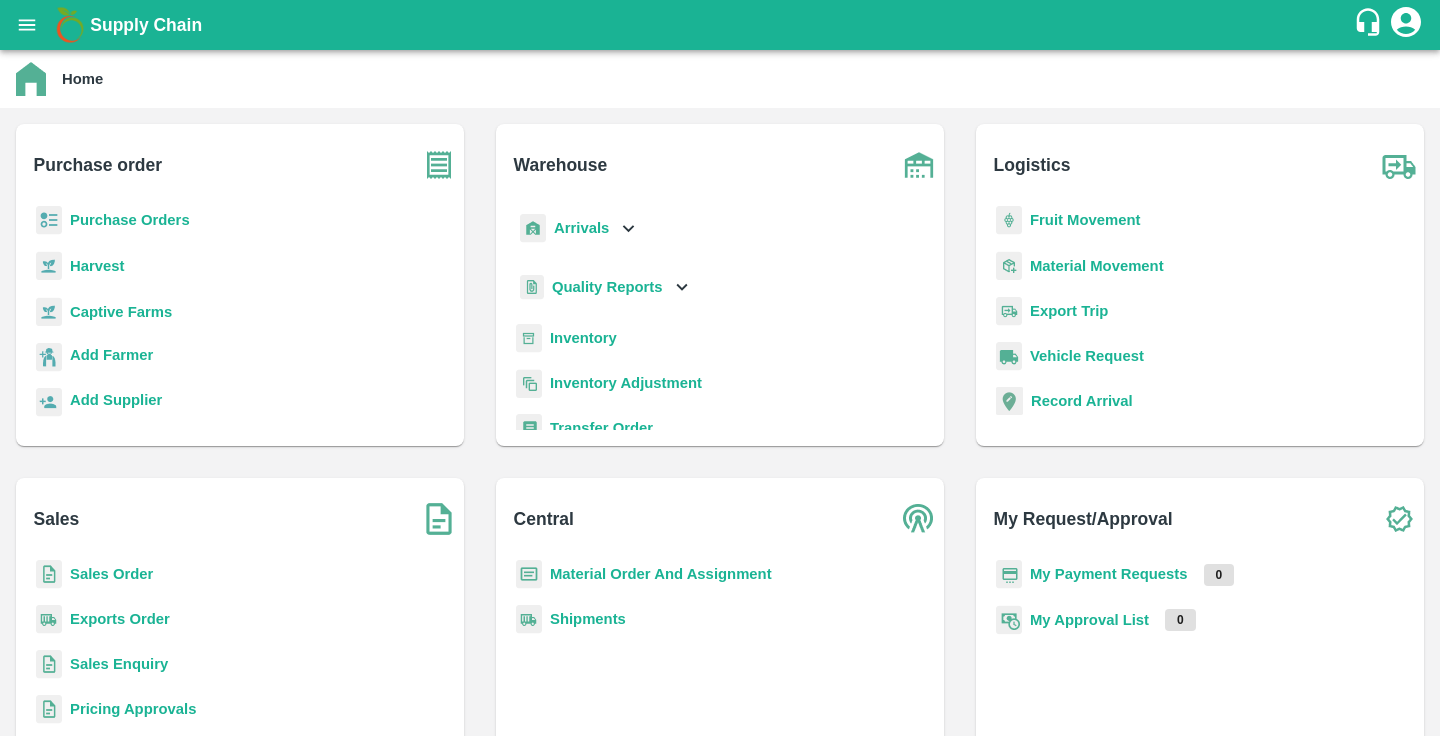 click on "Sales Order" at bounding box center [111, 574] 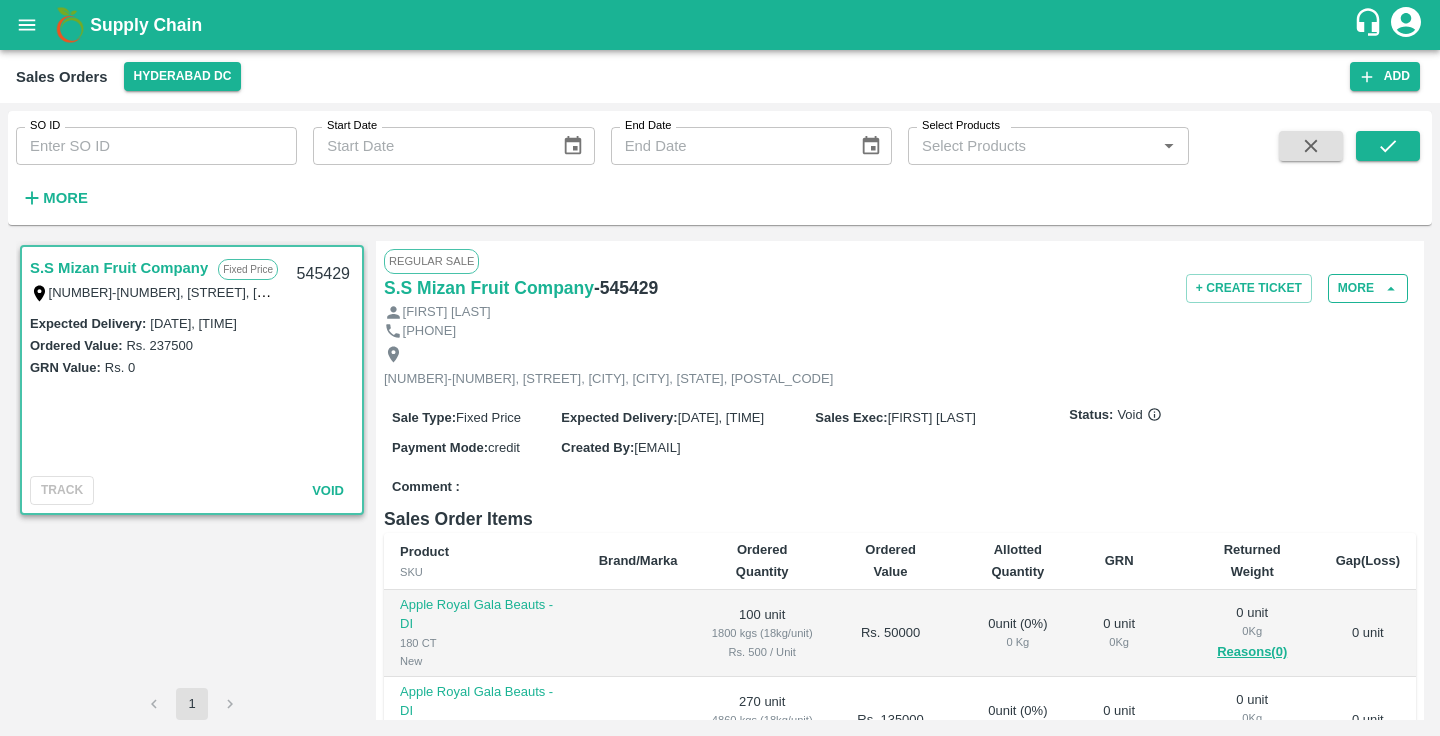 click on "More" at bounding box center (1368, 288) 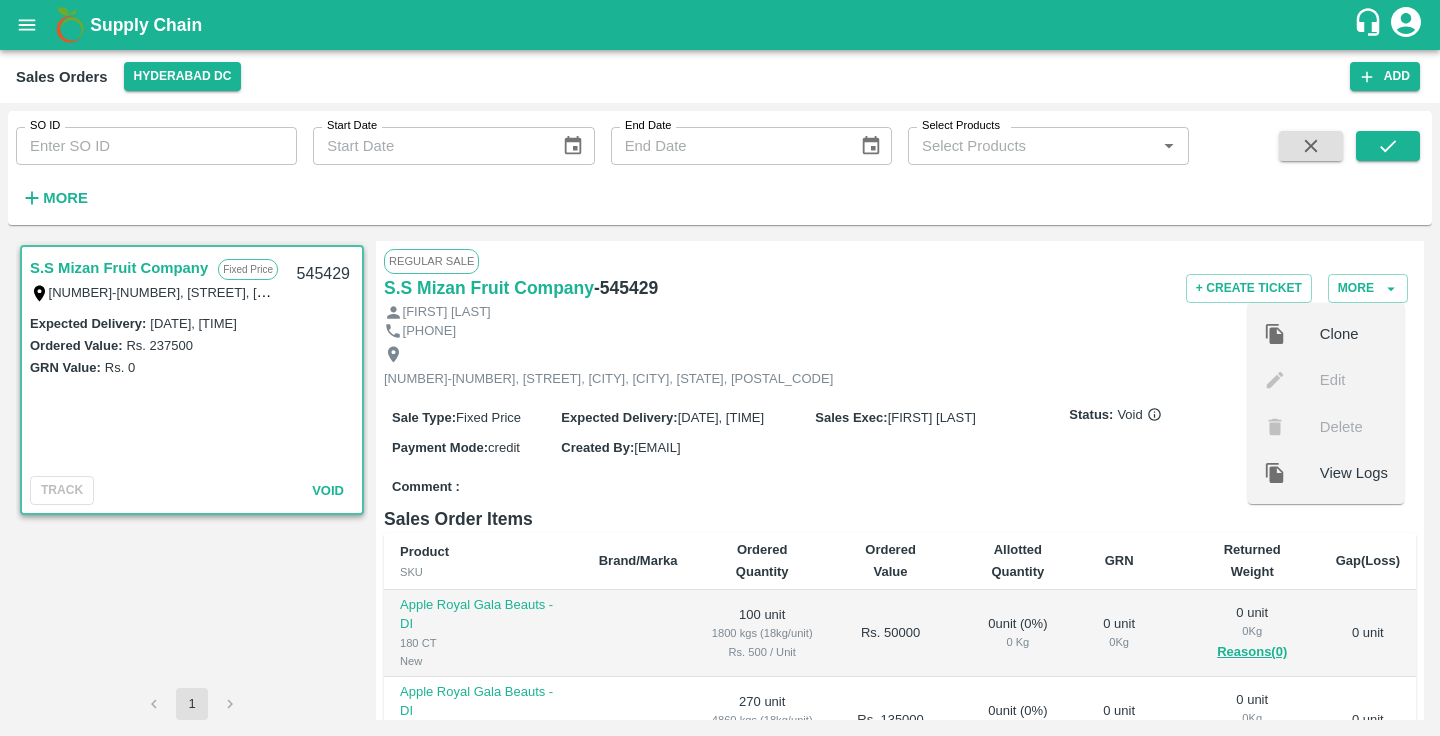 click on "View Logs" at bounding box center [1326, 473] 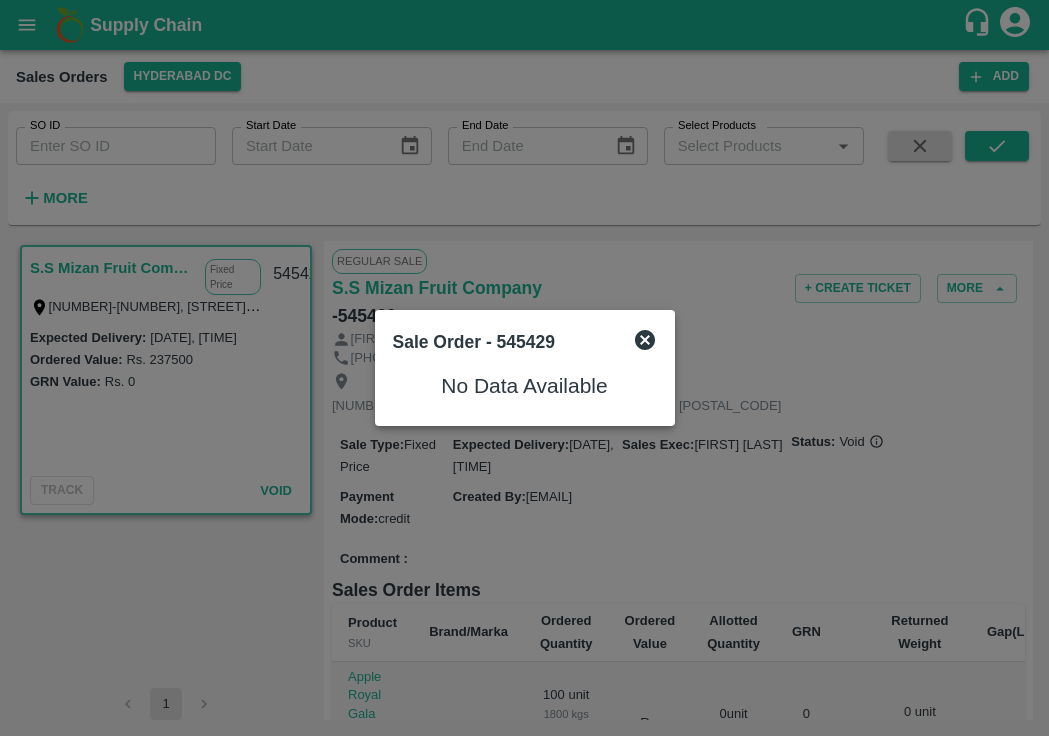 click 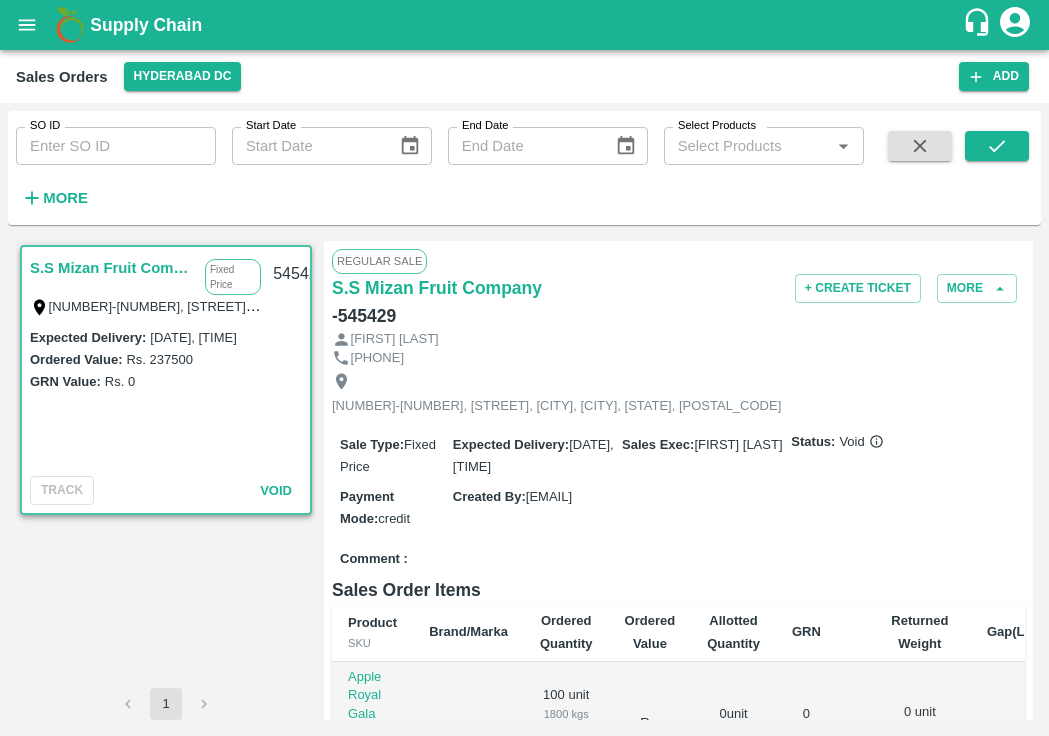 click 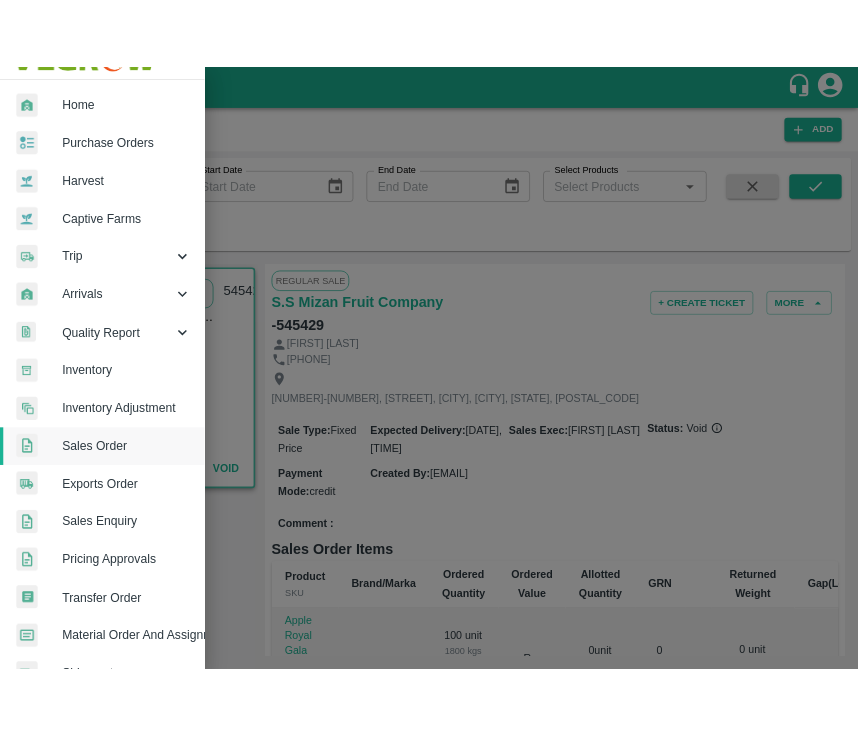 scroll, scrollTop: 41, scrollLeft: 0, axis: vertical 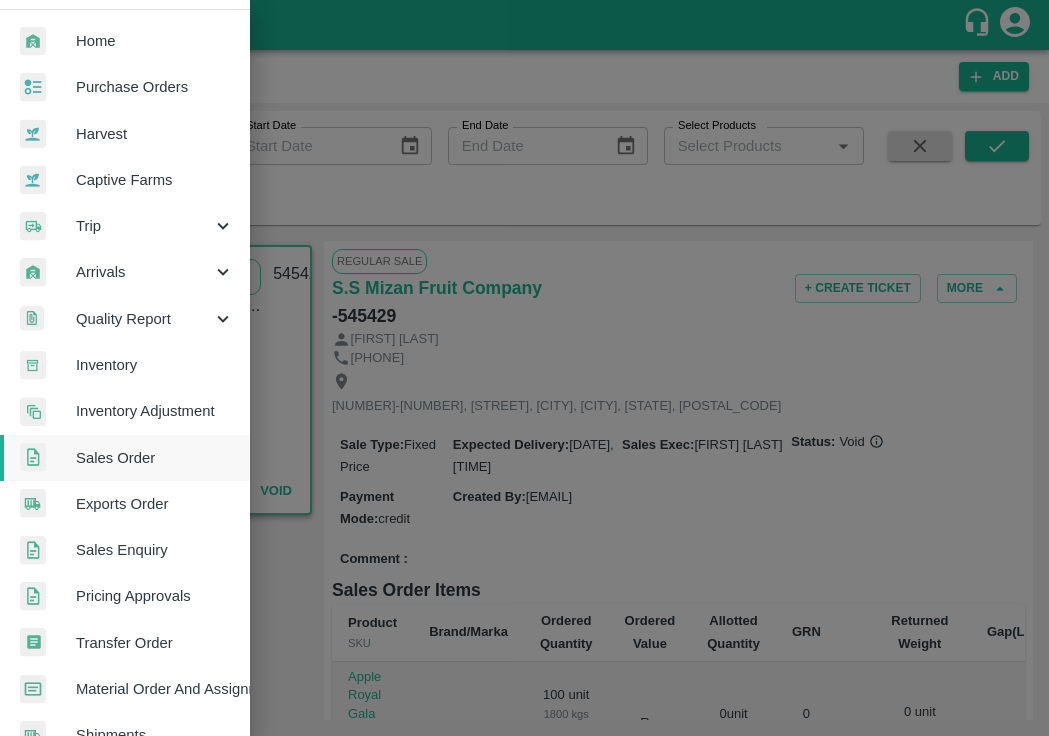 click on "Transfer Order" at bounding box center [155, 643] 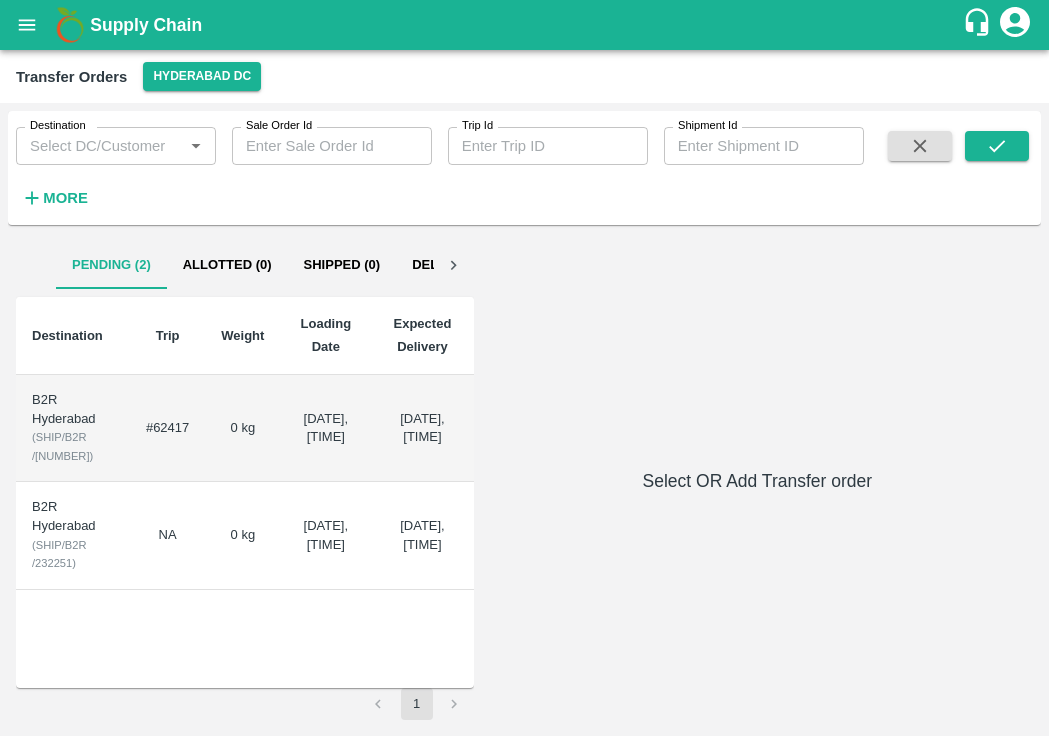 click on "[DATE], [TIME]" at bounding box center (422, 428) 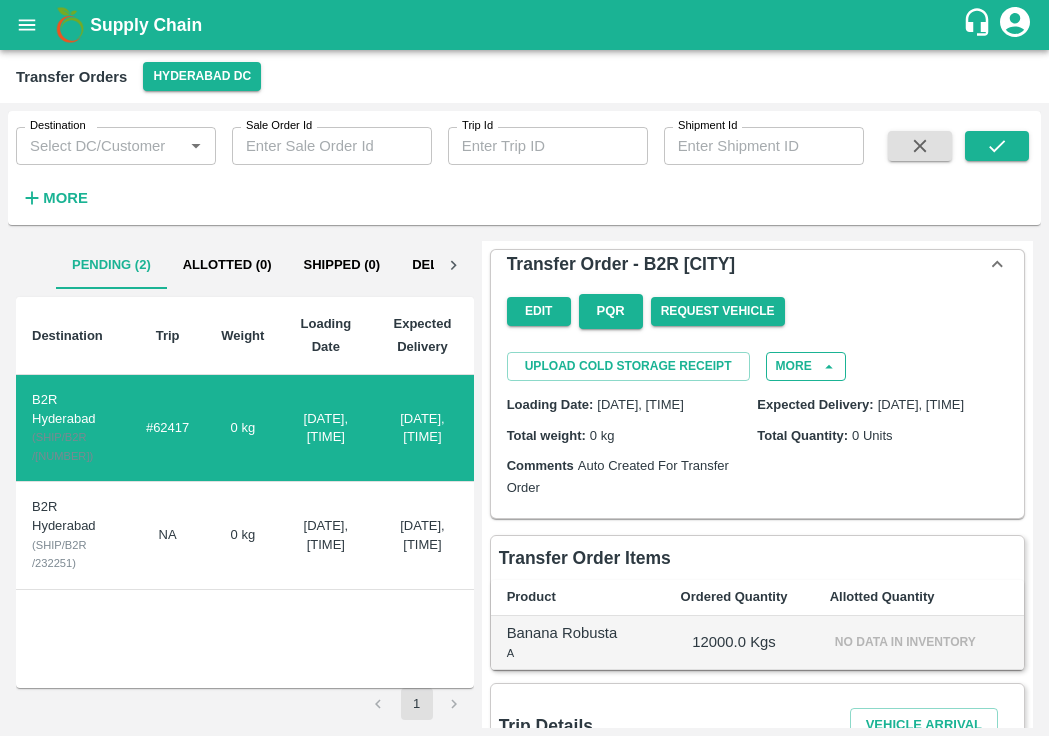 click on "More" at bounding box center (806, 366) 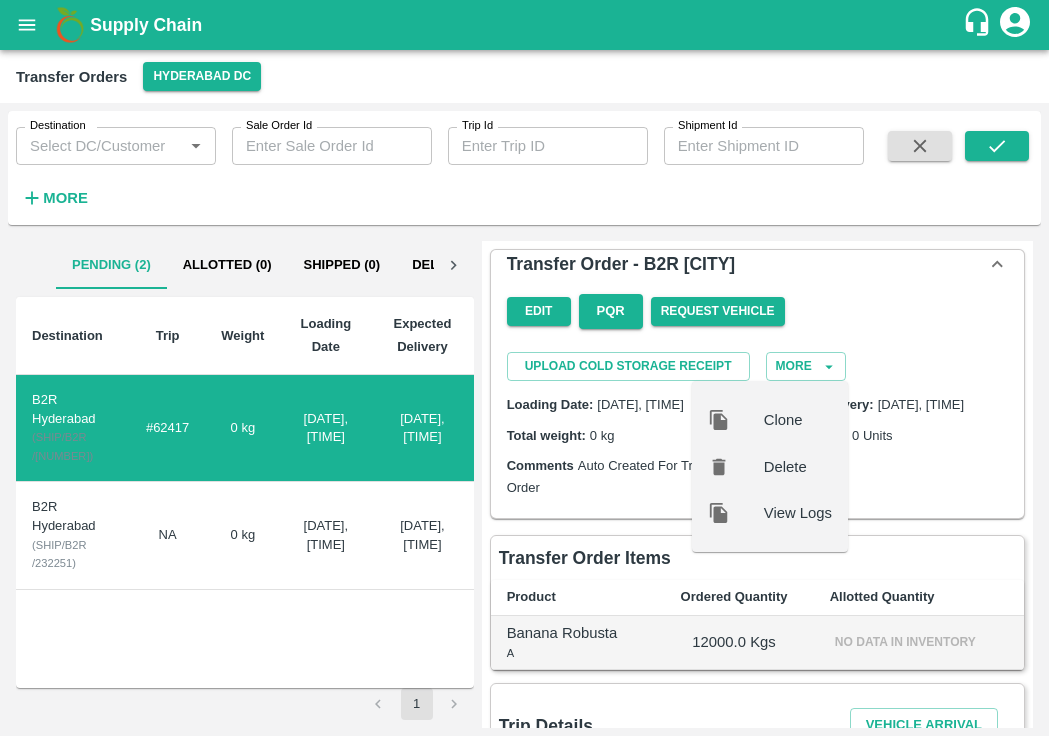 click on "View Logs" at bounding box center (798, 513) 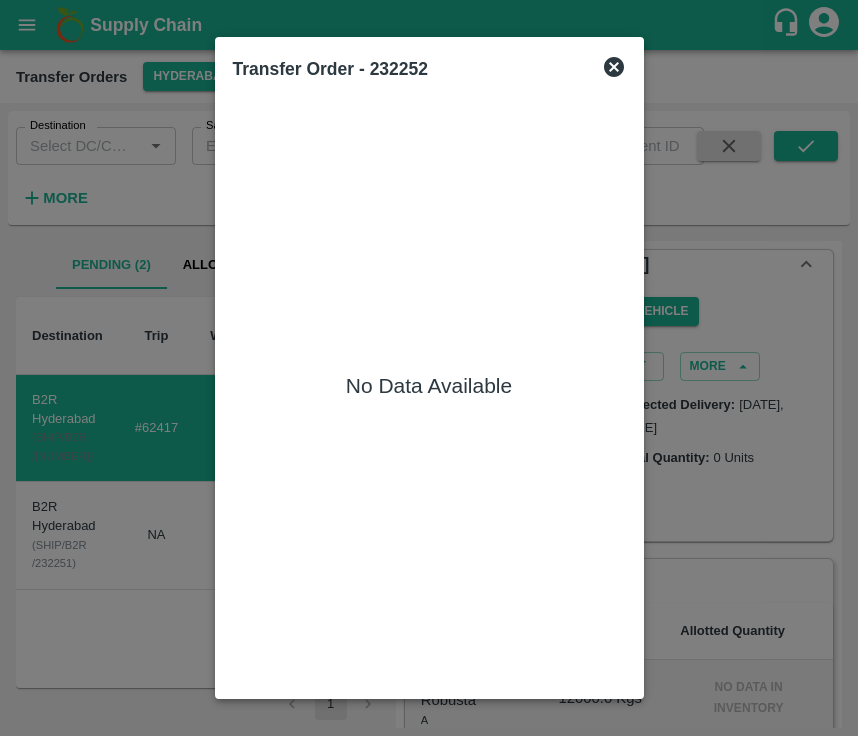 click on "Transfer Order - [NUMBER]" at bounding box center (429, 69) 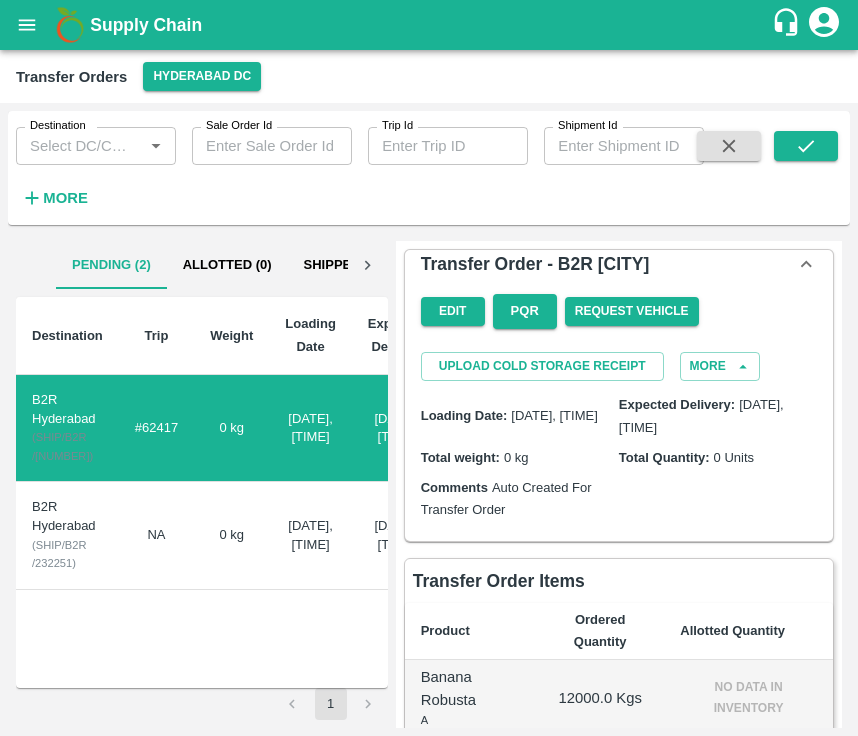 click 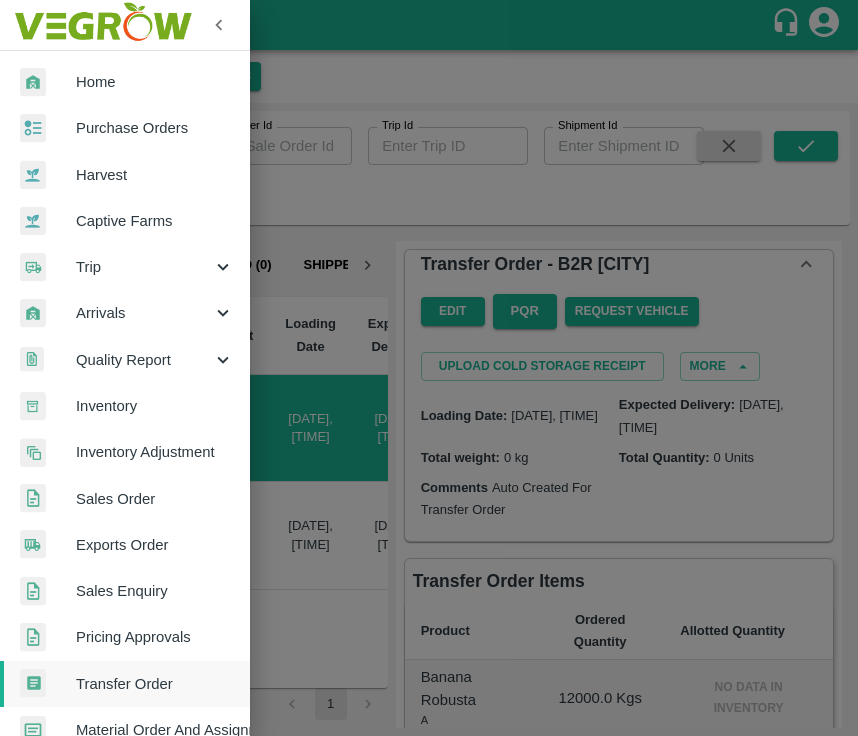 click on "Sales Order" at bounding box center (155, 499) 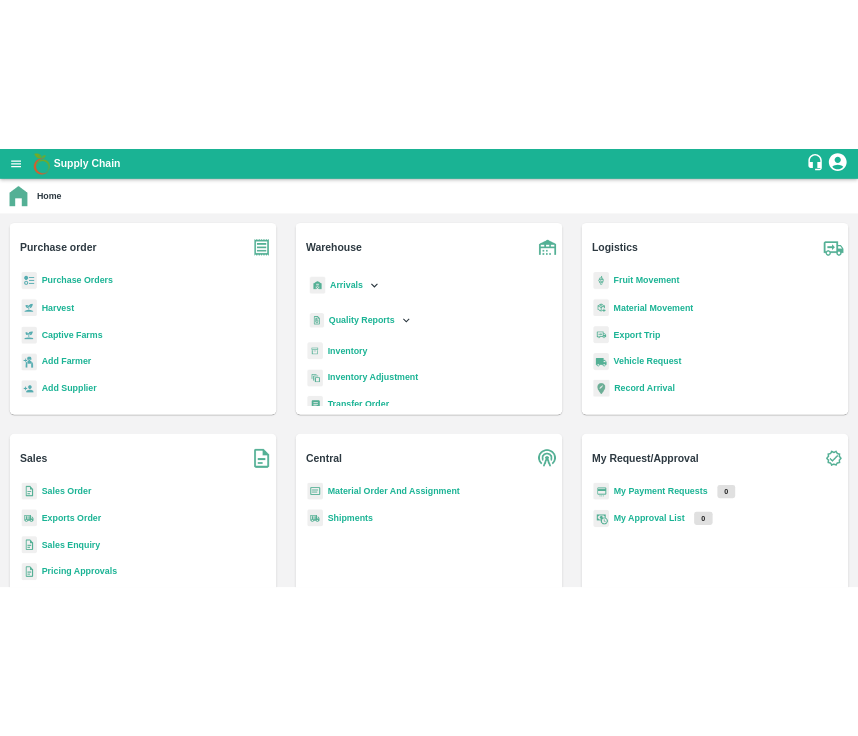 scroll, scrollTop: 0, scrollLeft: 0, axis: both 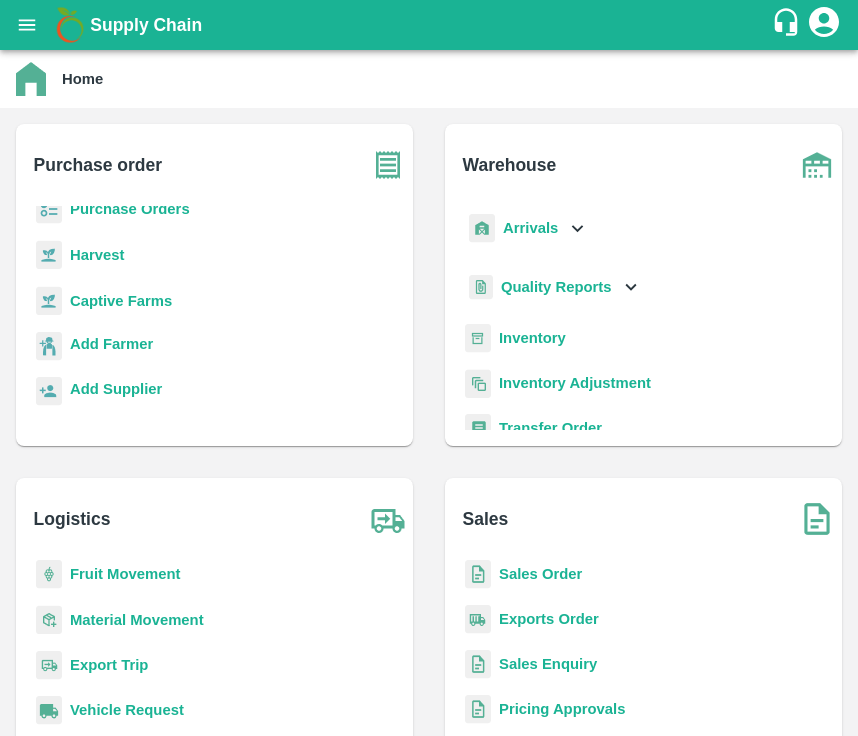click on "Sales Order" at bounding box center [540, 574] 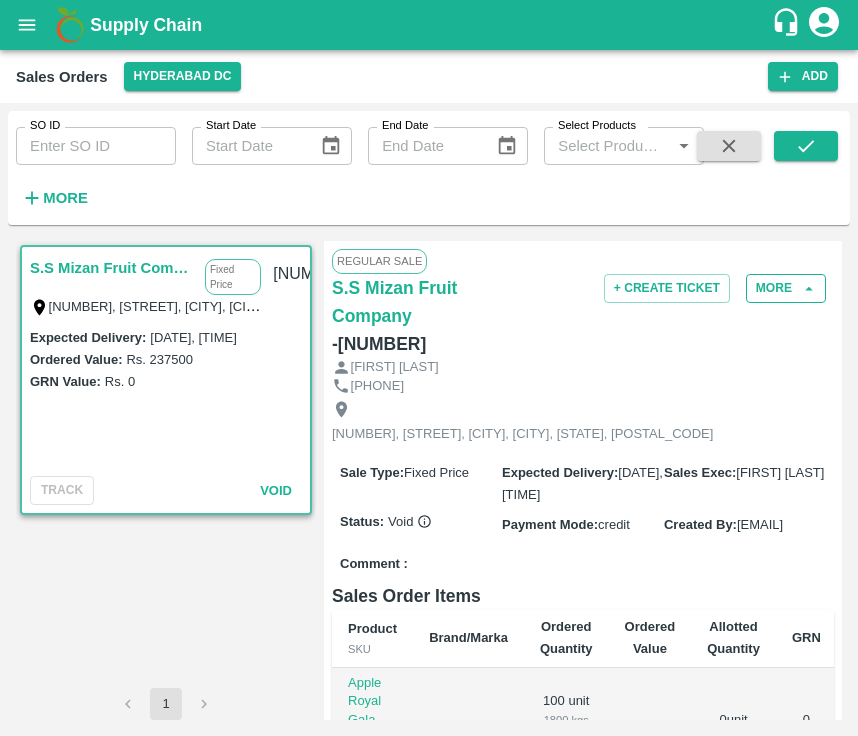 click on "More" at bounding box center (786, 288) 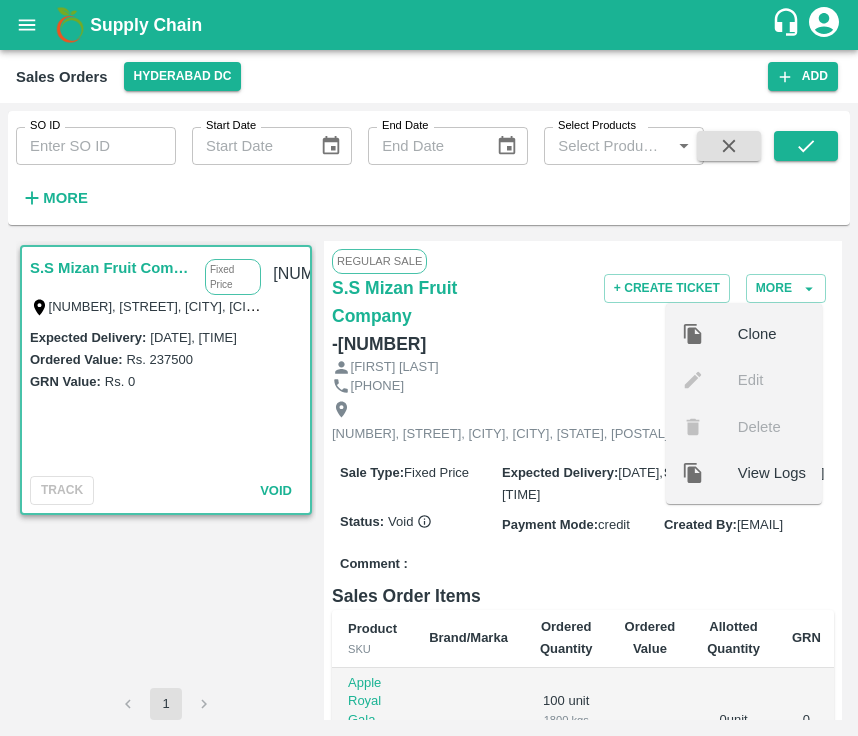 click on "View Logs" at bounding box center (772, 473) 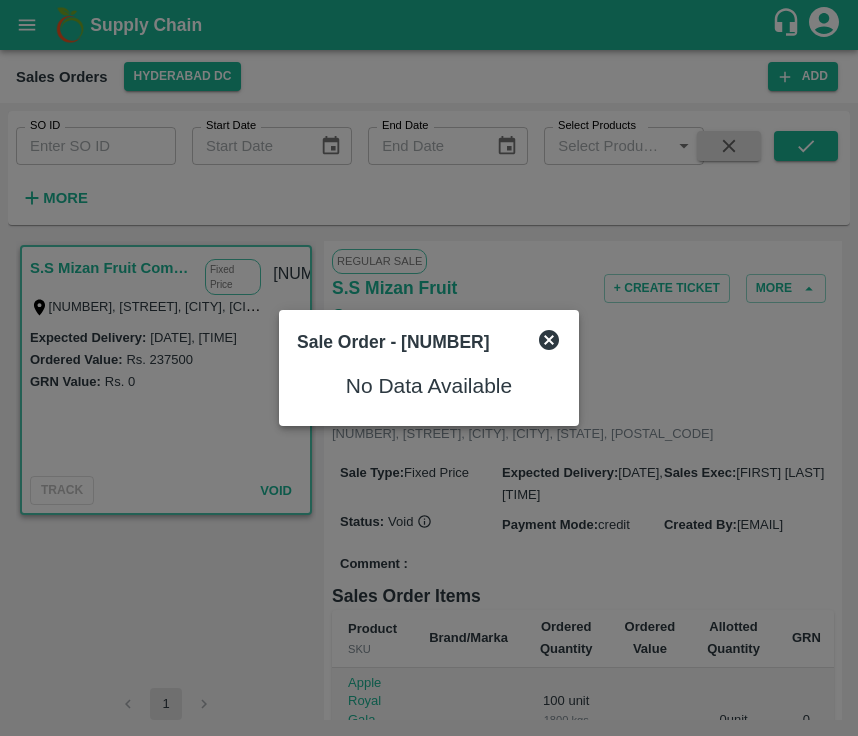 click 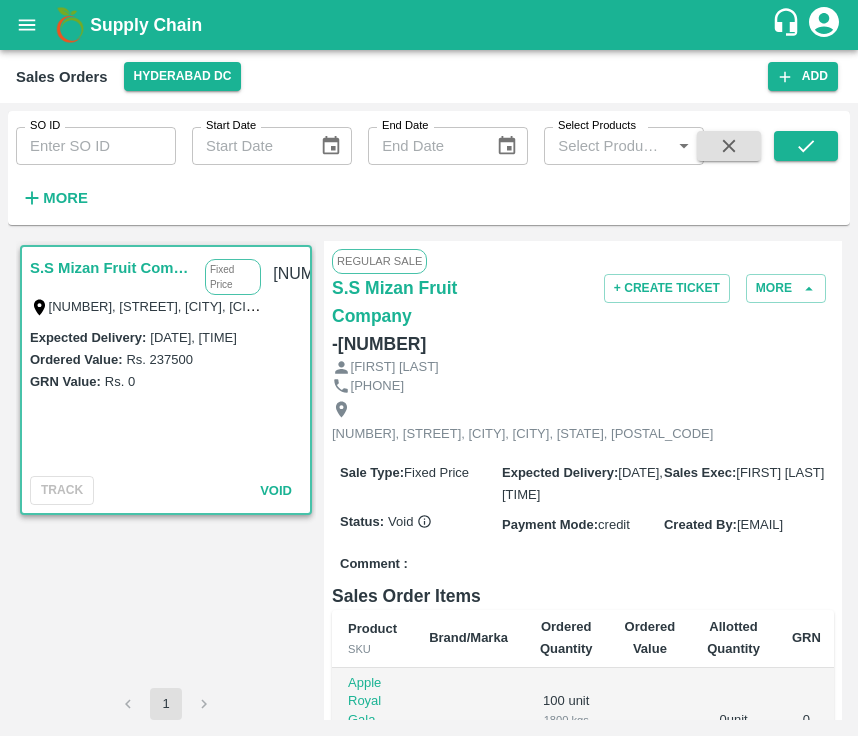 click 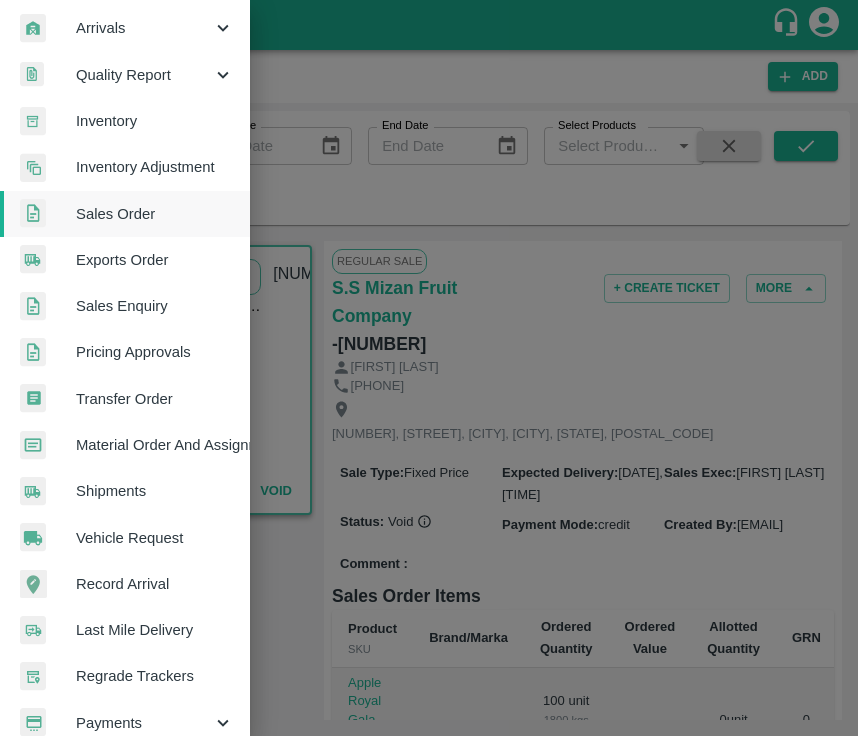 scroll, scrollTop: 288, scrollLeft: 0, axis: vertical 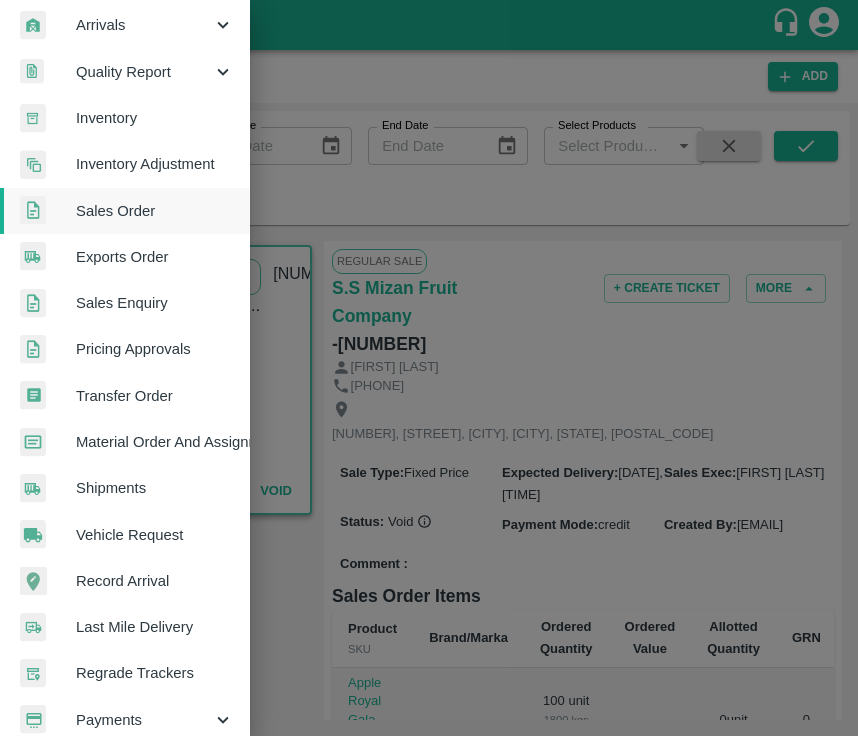 click on "Transfer Order" at bounding box center [125, 396] 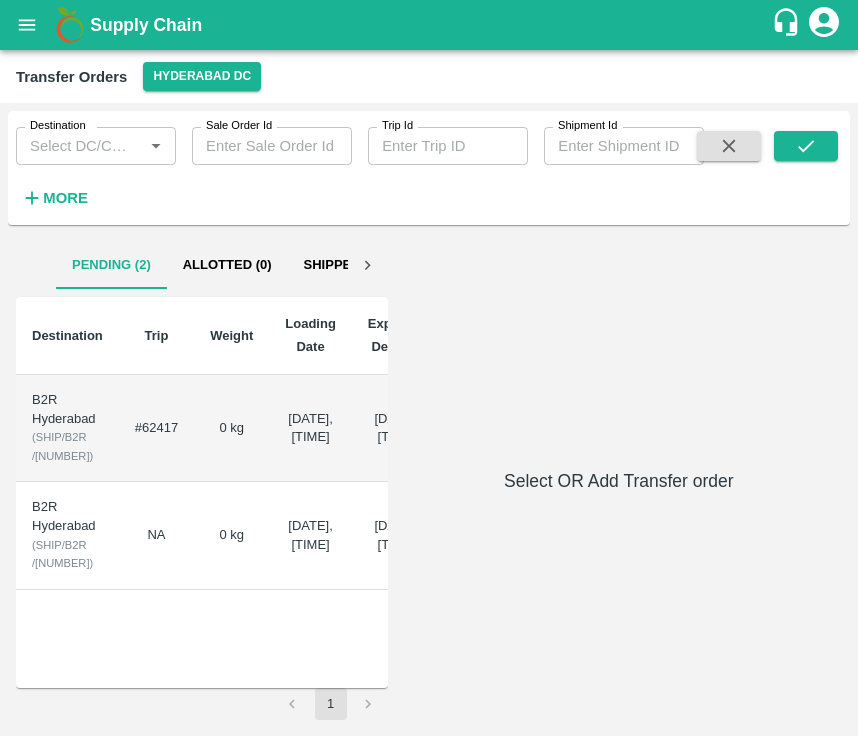 click on "0 kg" at bounding box center (231, 428) 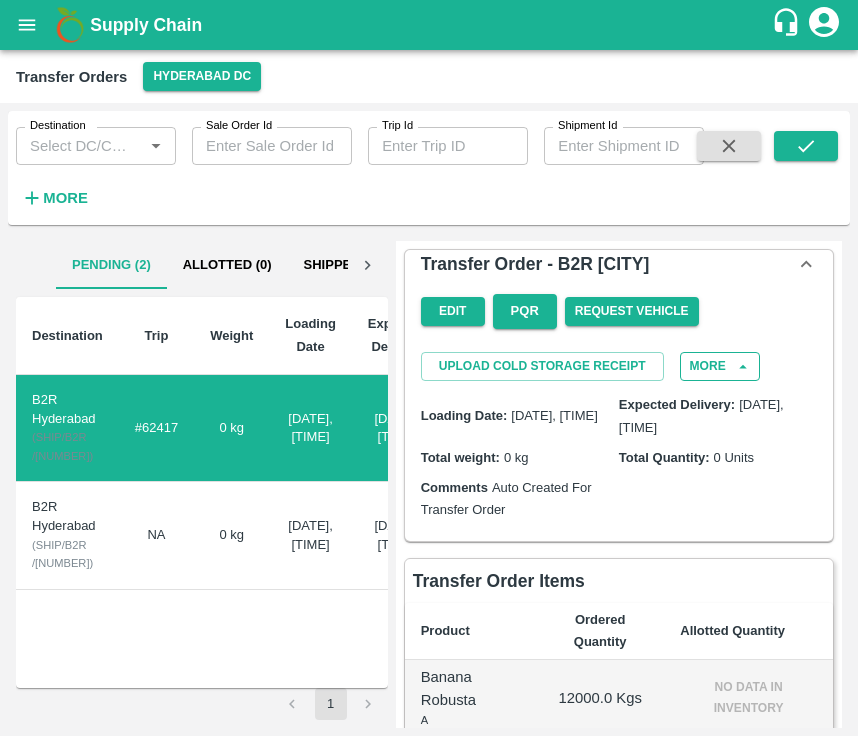 click on "More" at bounding box center (720, 366) 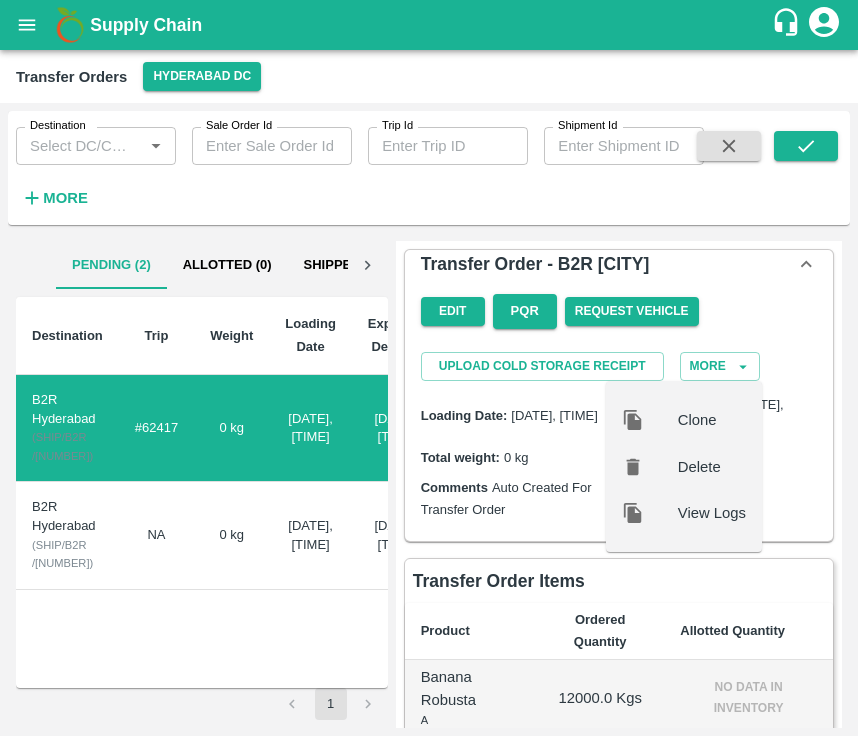 click on "View Logs" at bounding box center (712, 513) 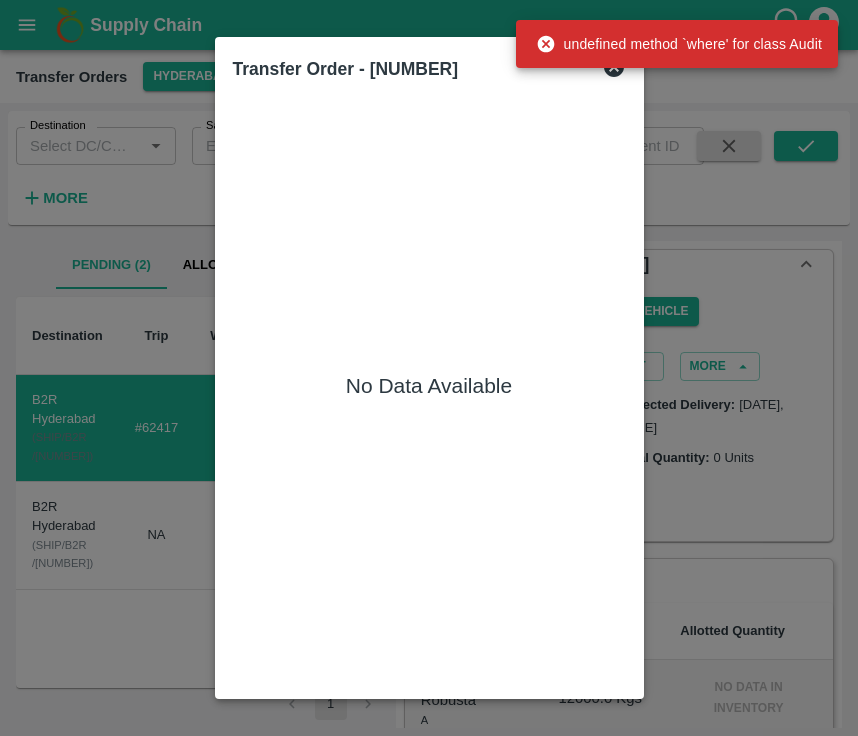 click on "No Data Available" at bounding box center (429, 390) 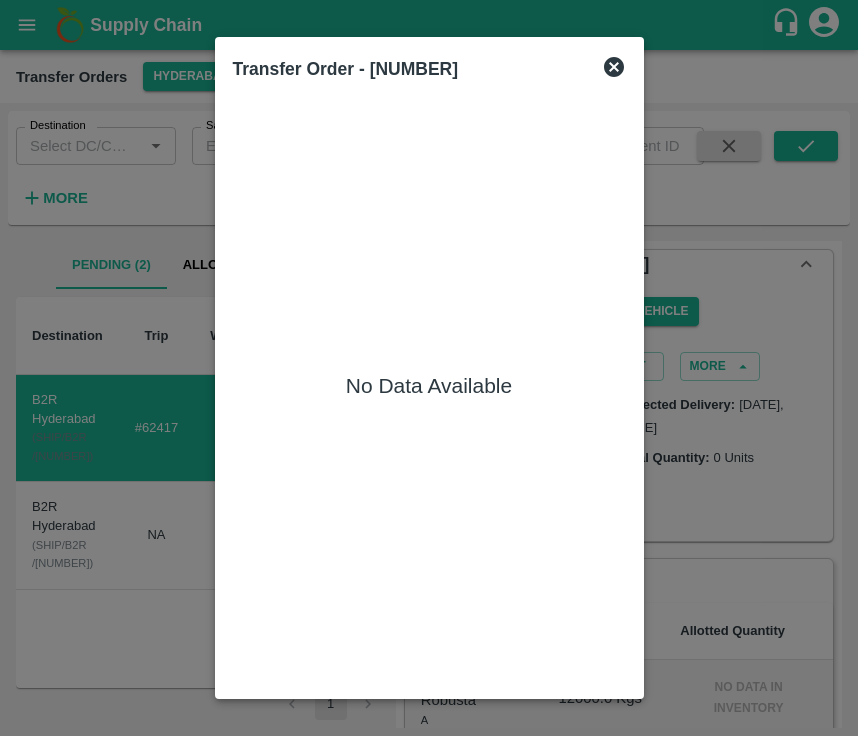 click 